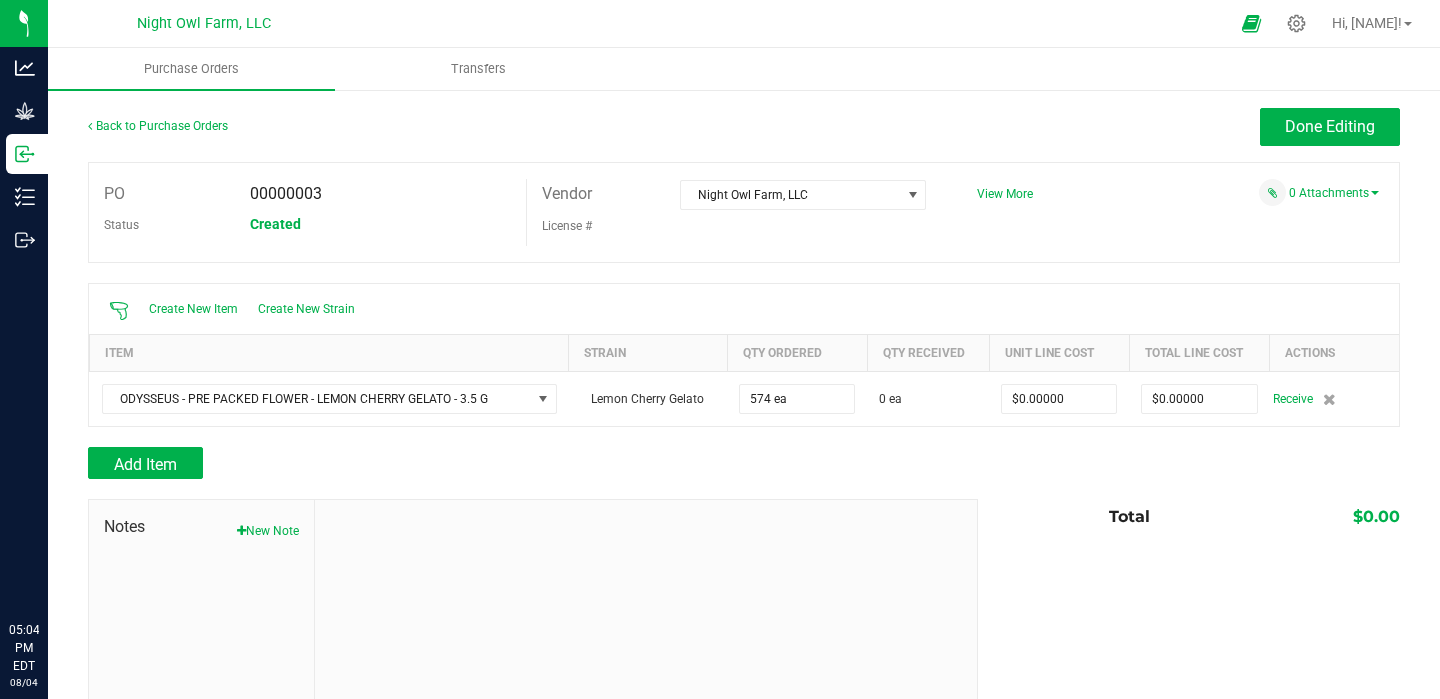 scroll, scrollTop: 0, scrollLeft: 0, axis: both 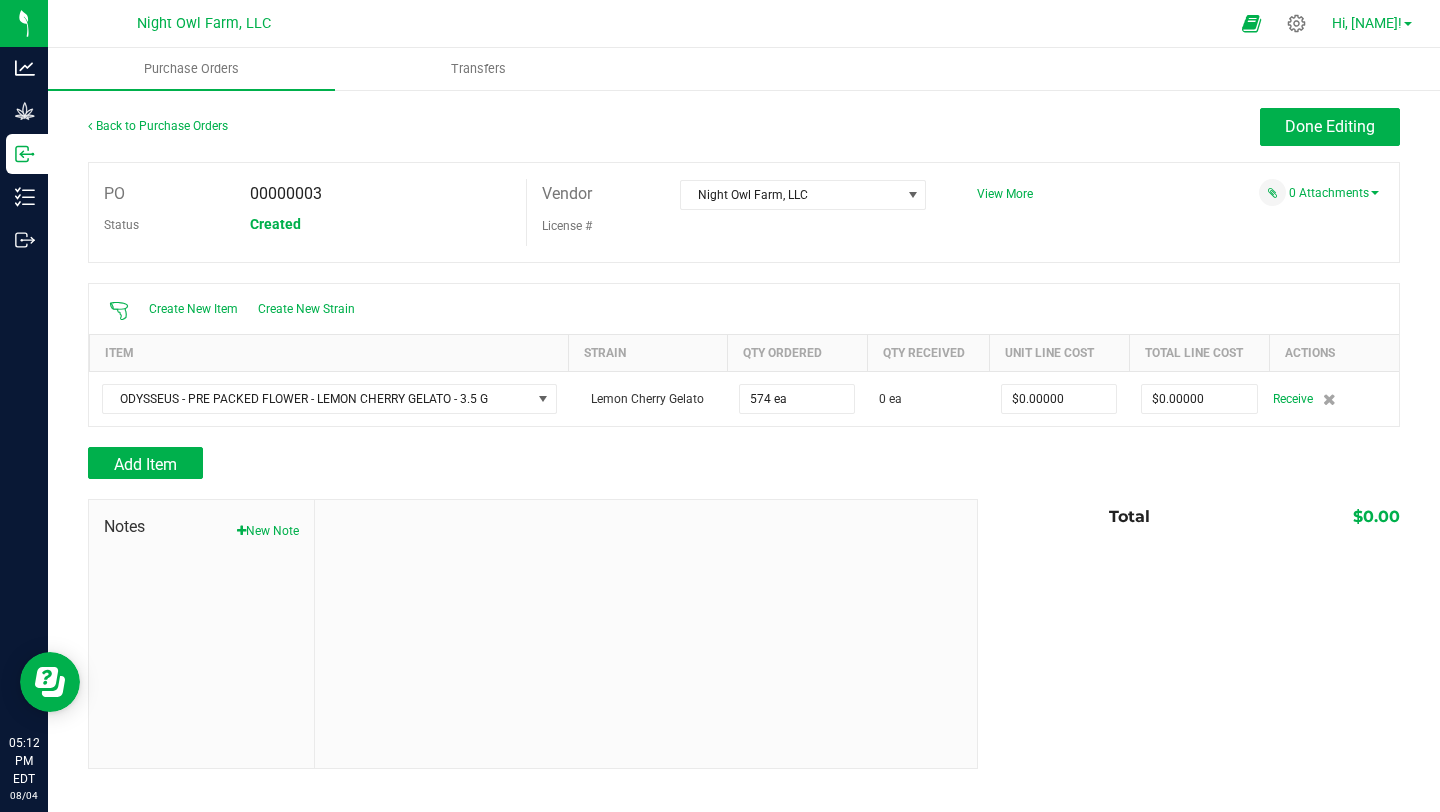 click on "Hi, [NAME]!" at bounding box center [1372, 23] 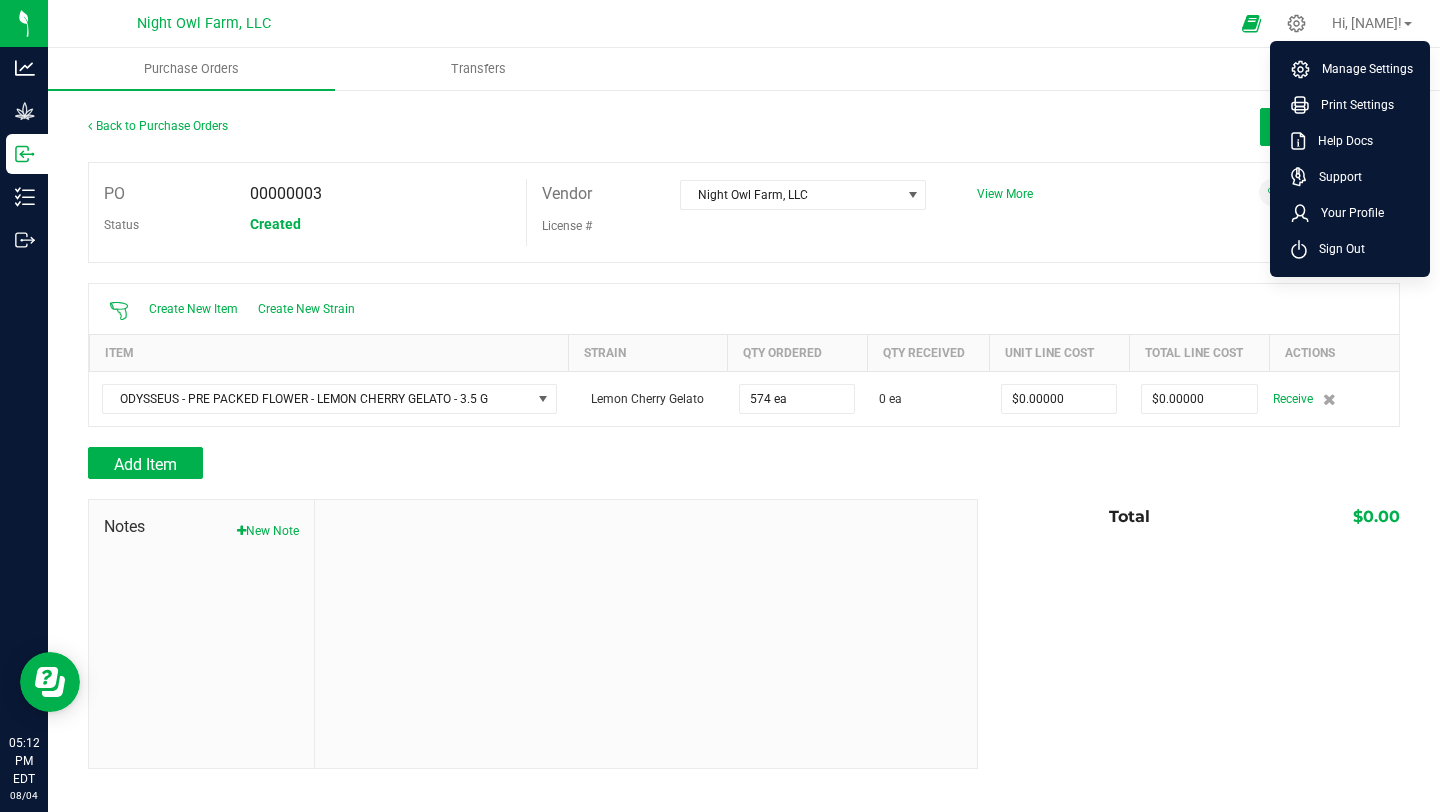 click on "Sign Out" at bounding box center [1350, 249] 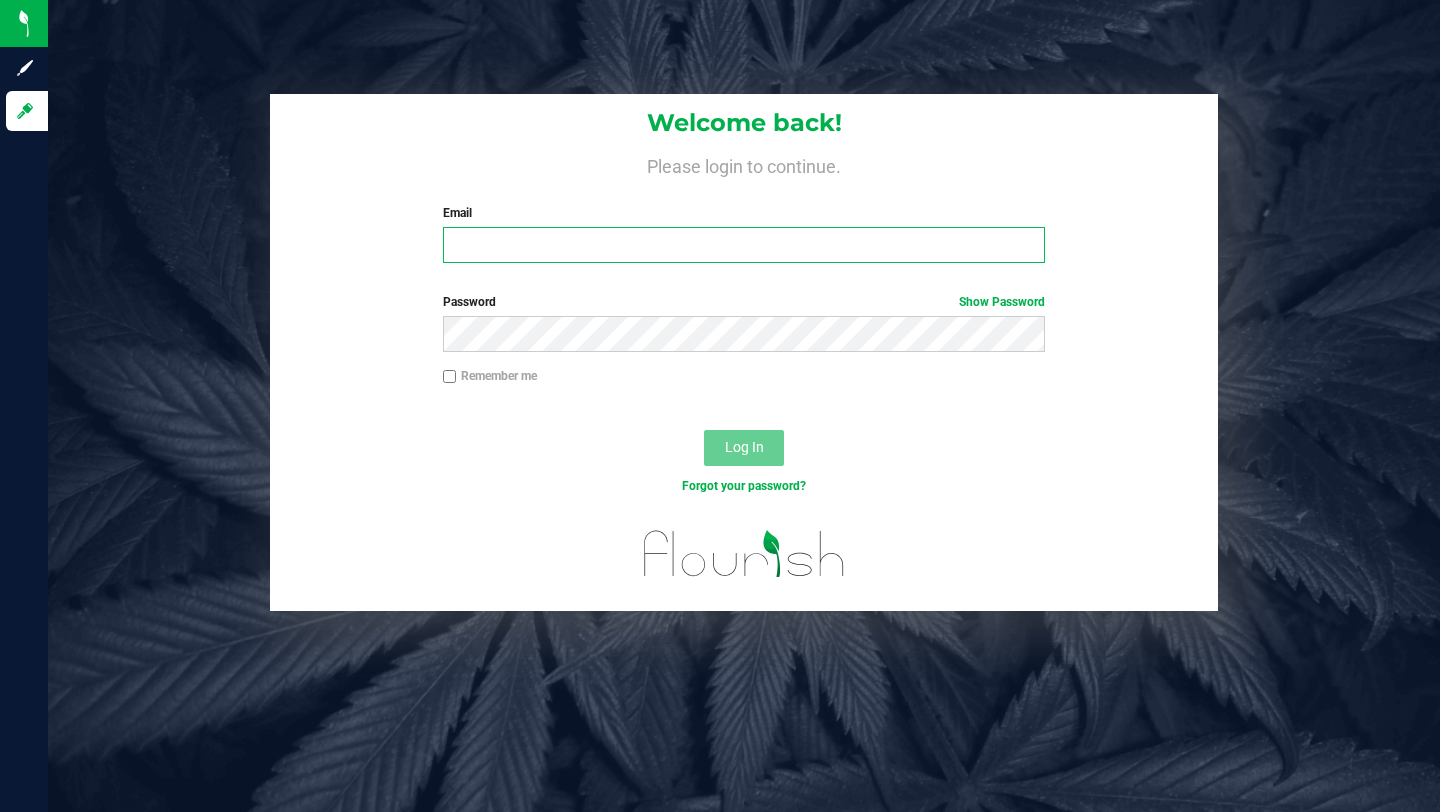type on "[EMAIL]" 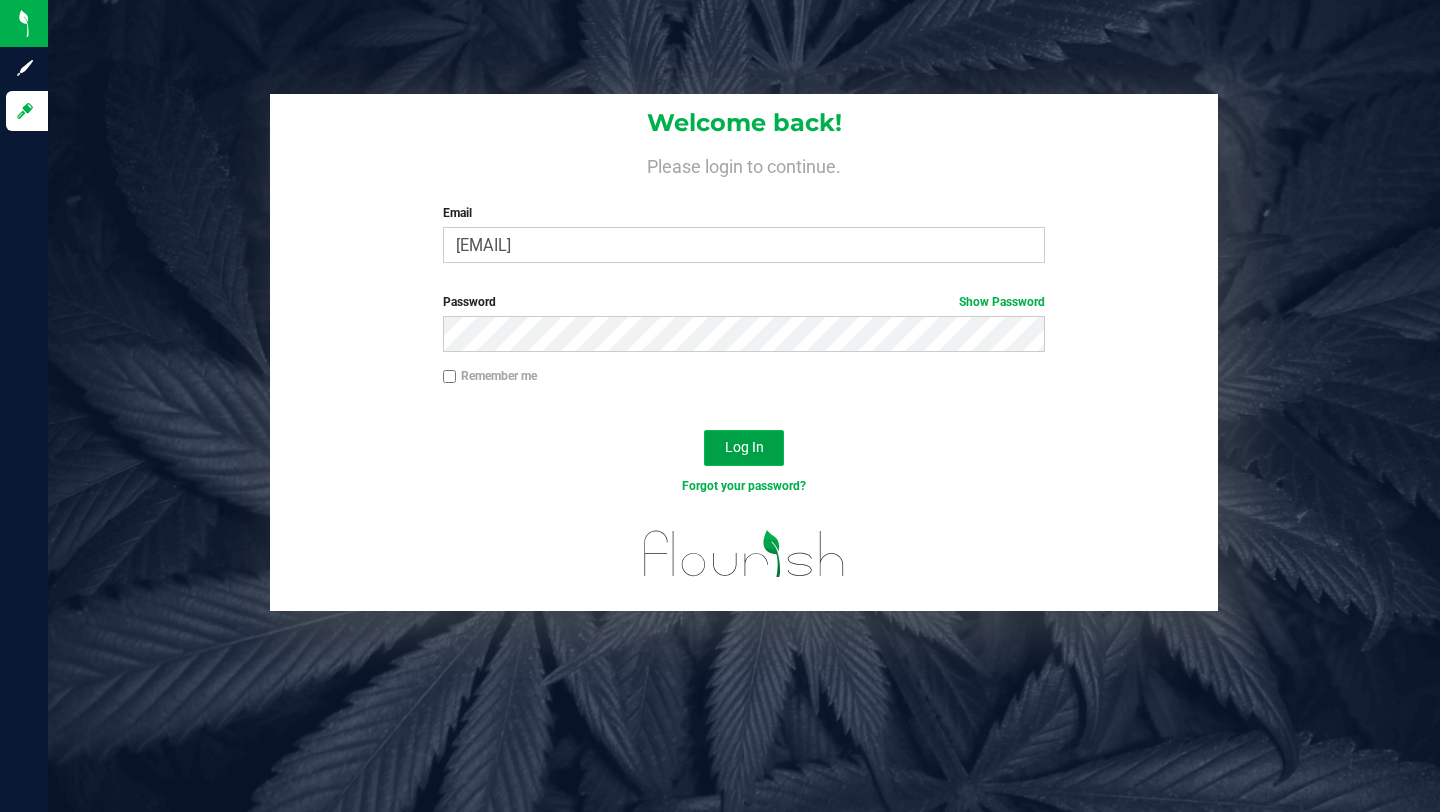 click on "Log In" at bounding box center [744, 447] 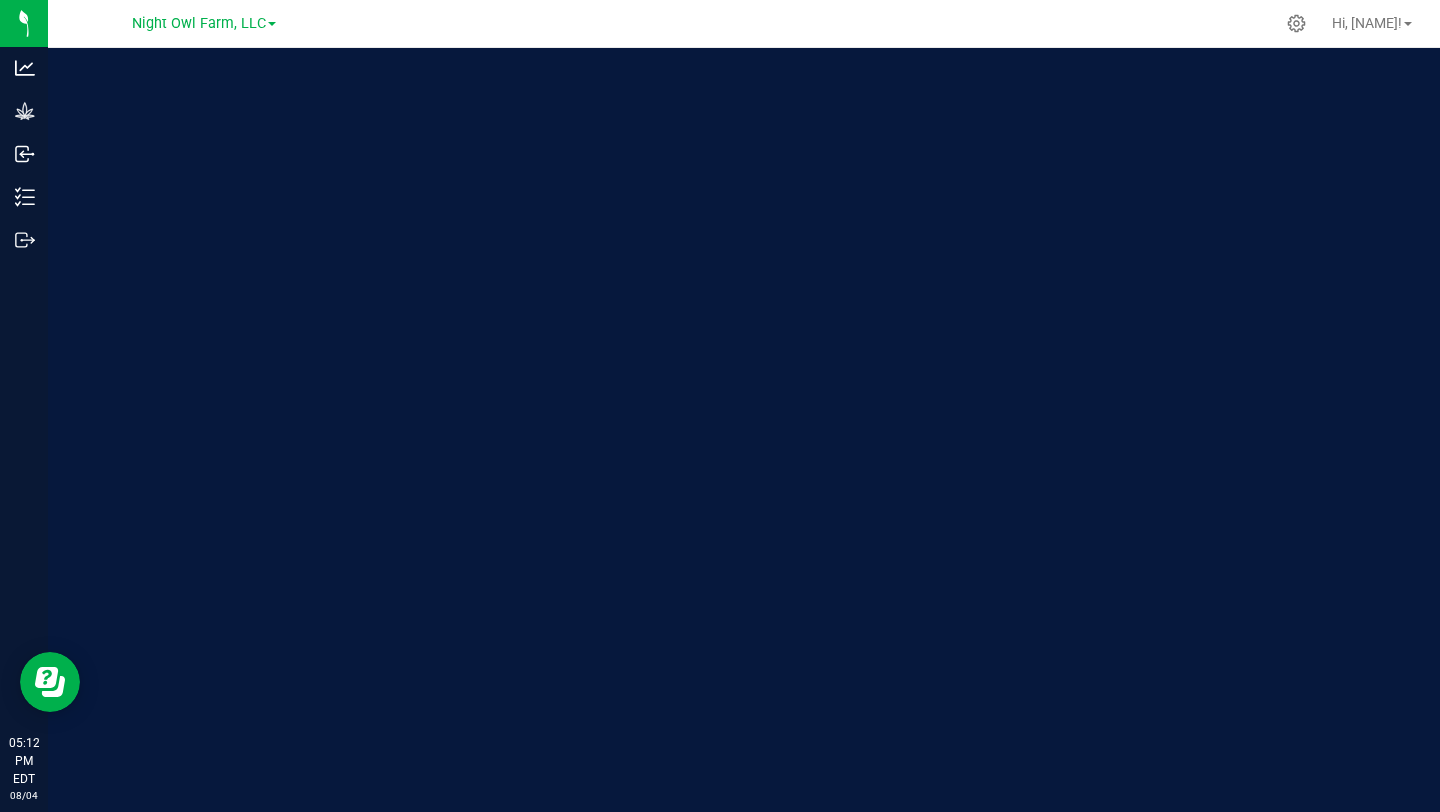 scroll, scrollTop: 0, scrollLeft: 0, axis: both 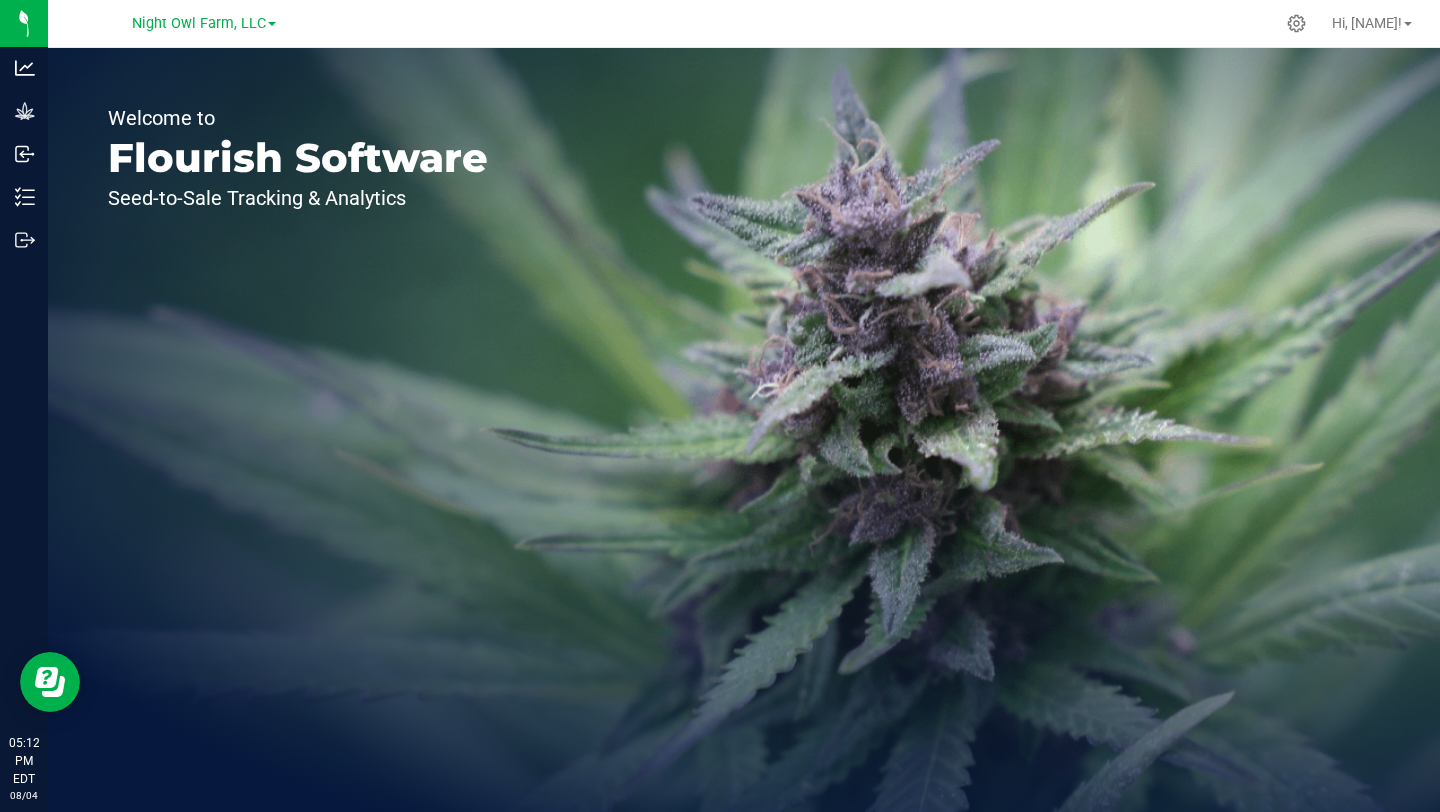 click on "Night Owl Farm, LLC" at bounding box center (204, 22) 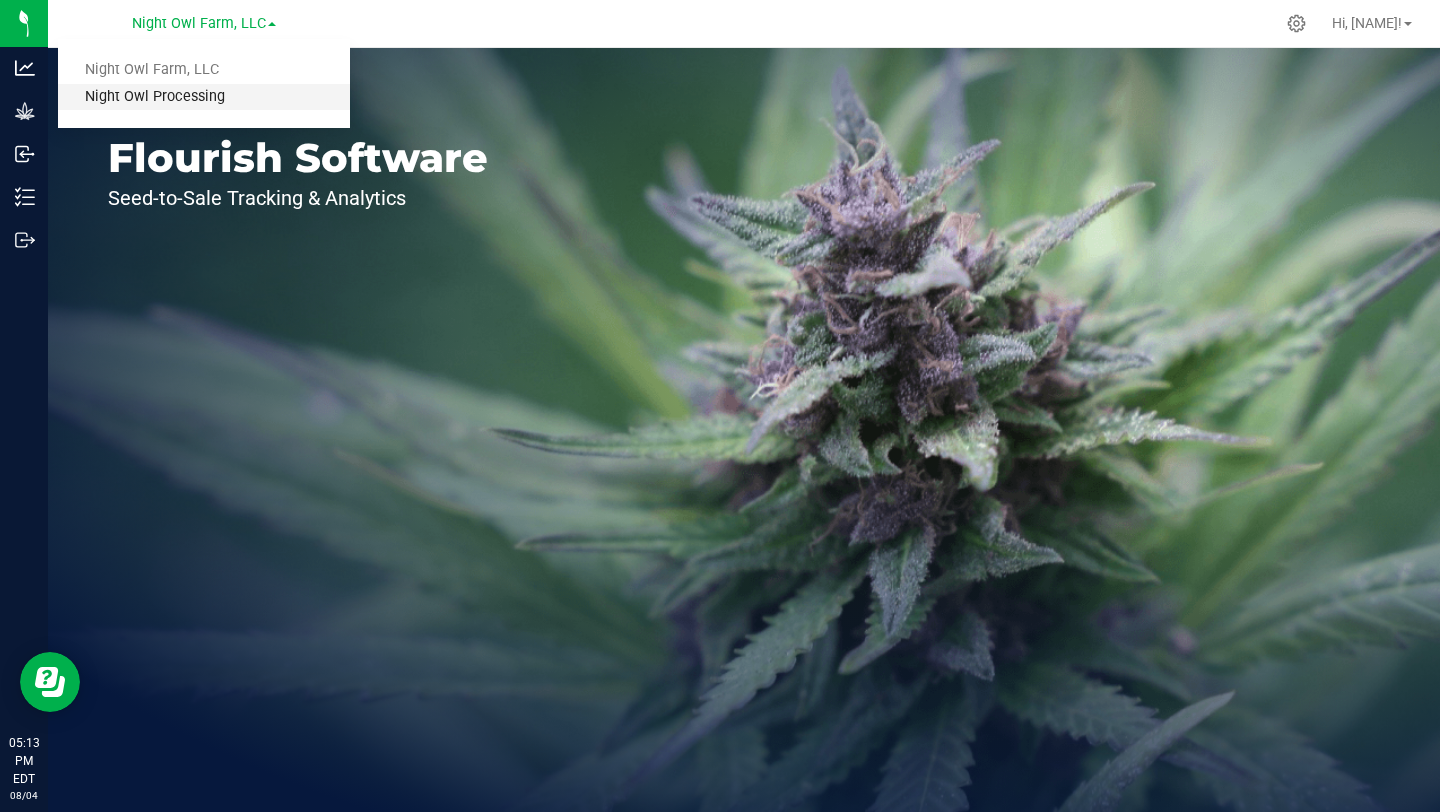 click on "Night Owl Processing" at bounding box center (204, 97) 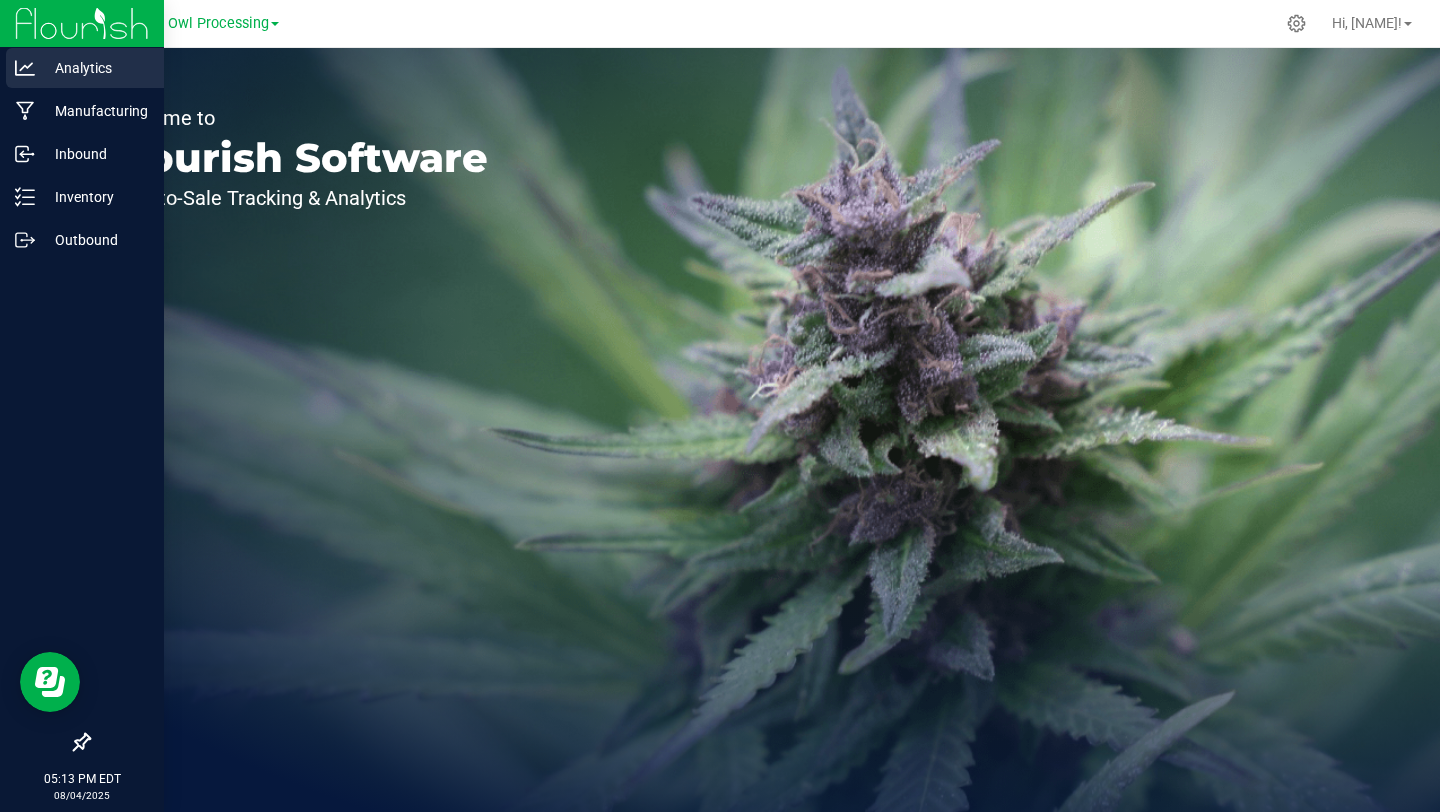 click on "Analytics" at bounding box center [95, 68] 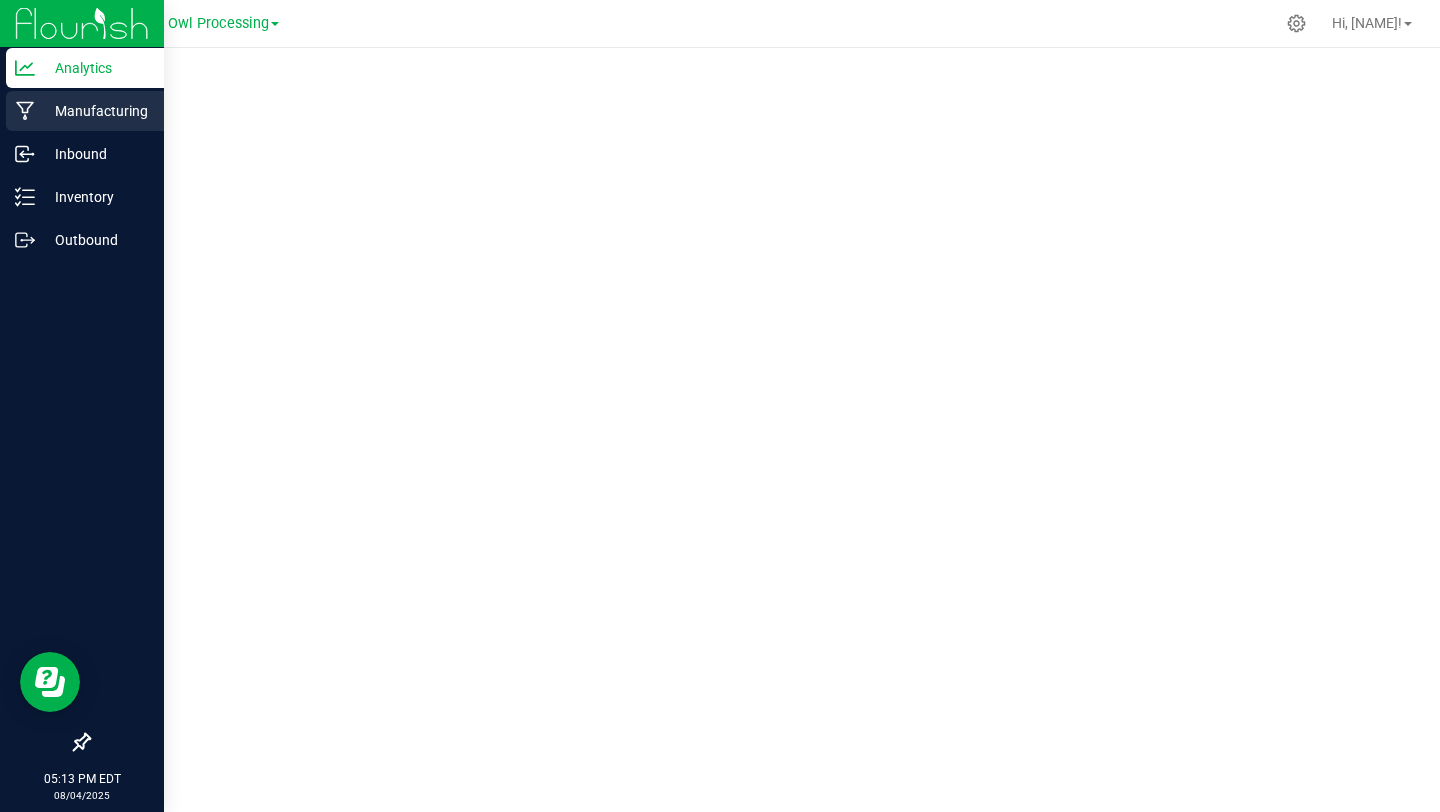 click on "Manufacturing" at bounding box center [95, 111] 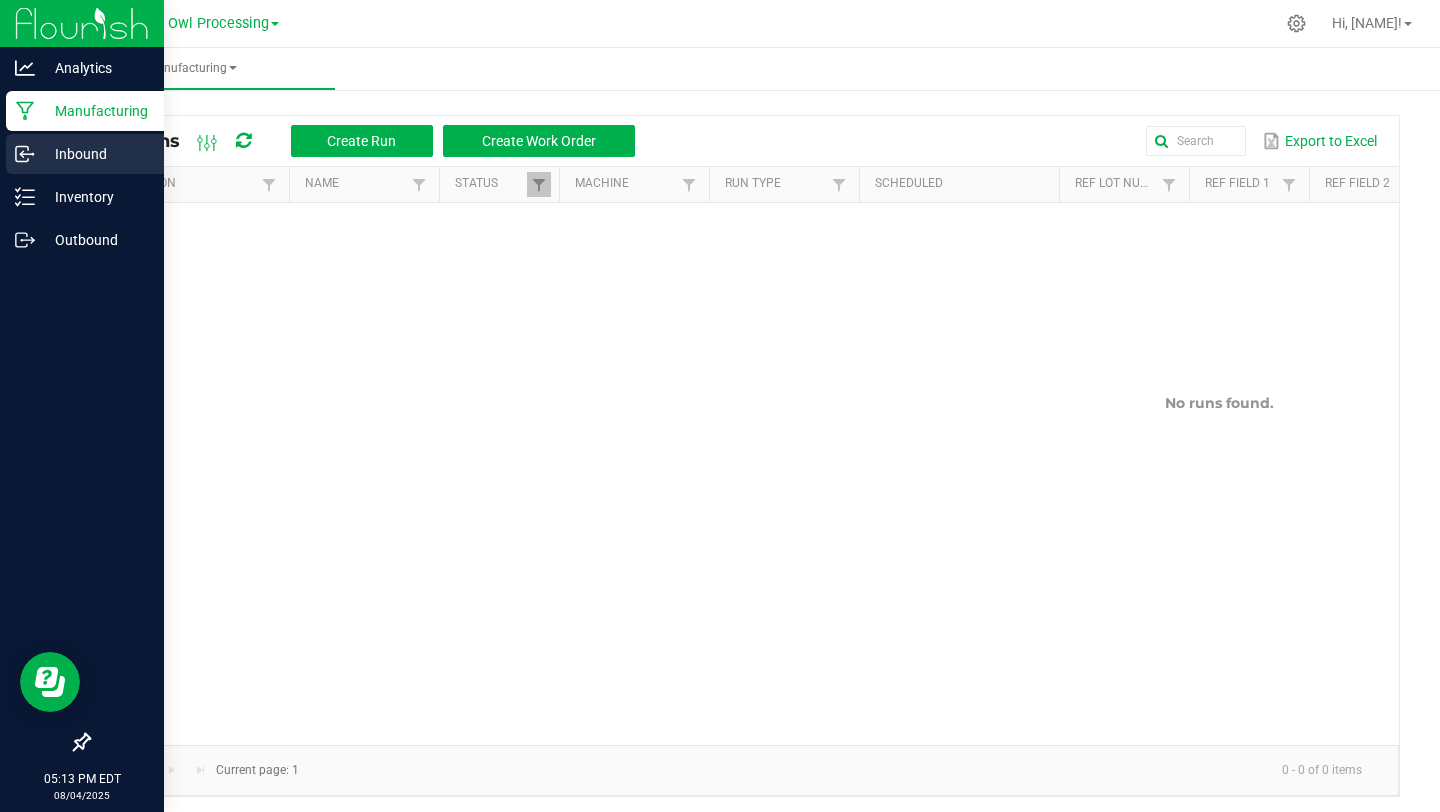 click 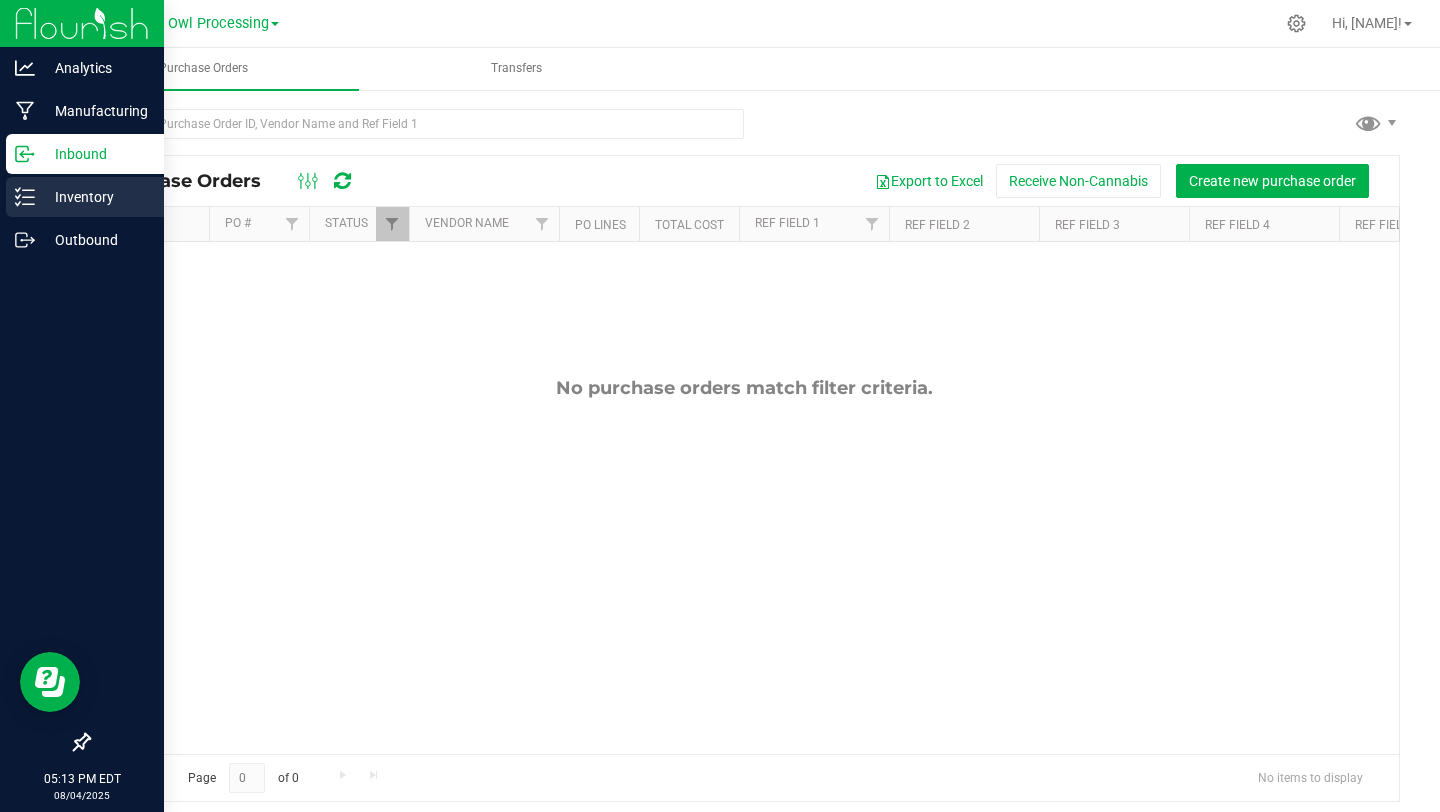 click on "Inventory" at bounding box center [95, 197] 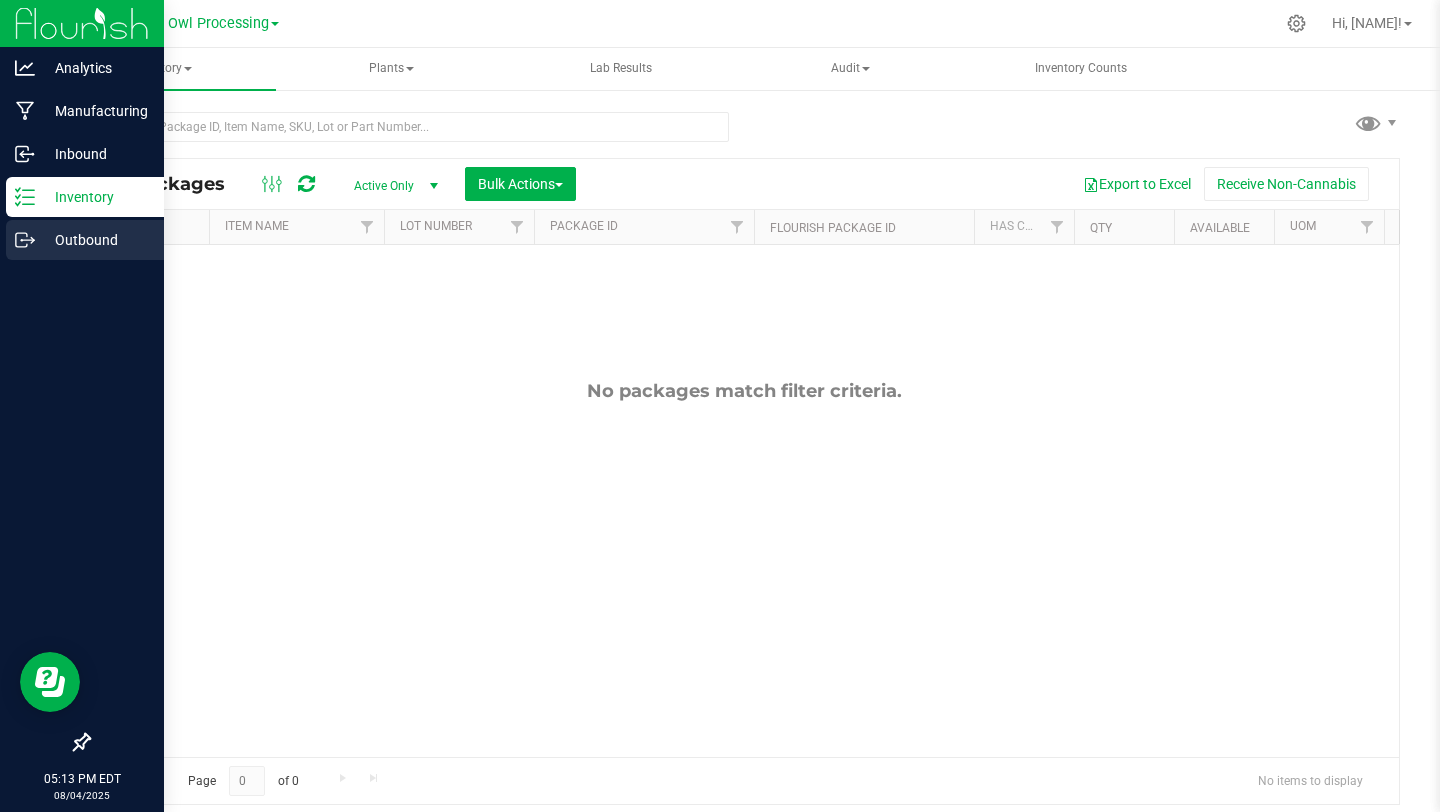 click 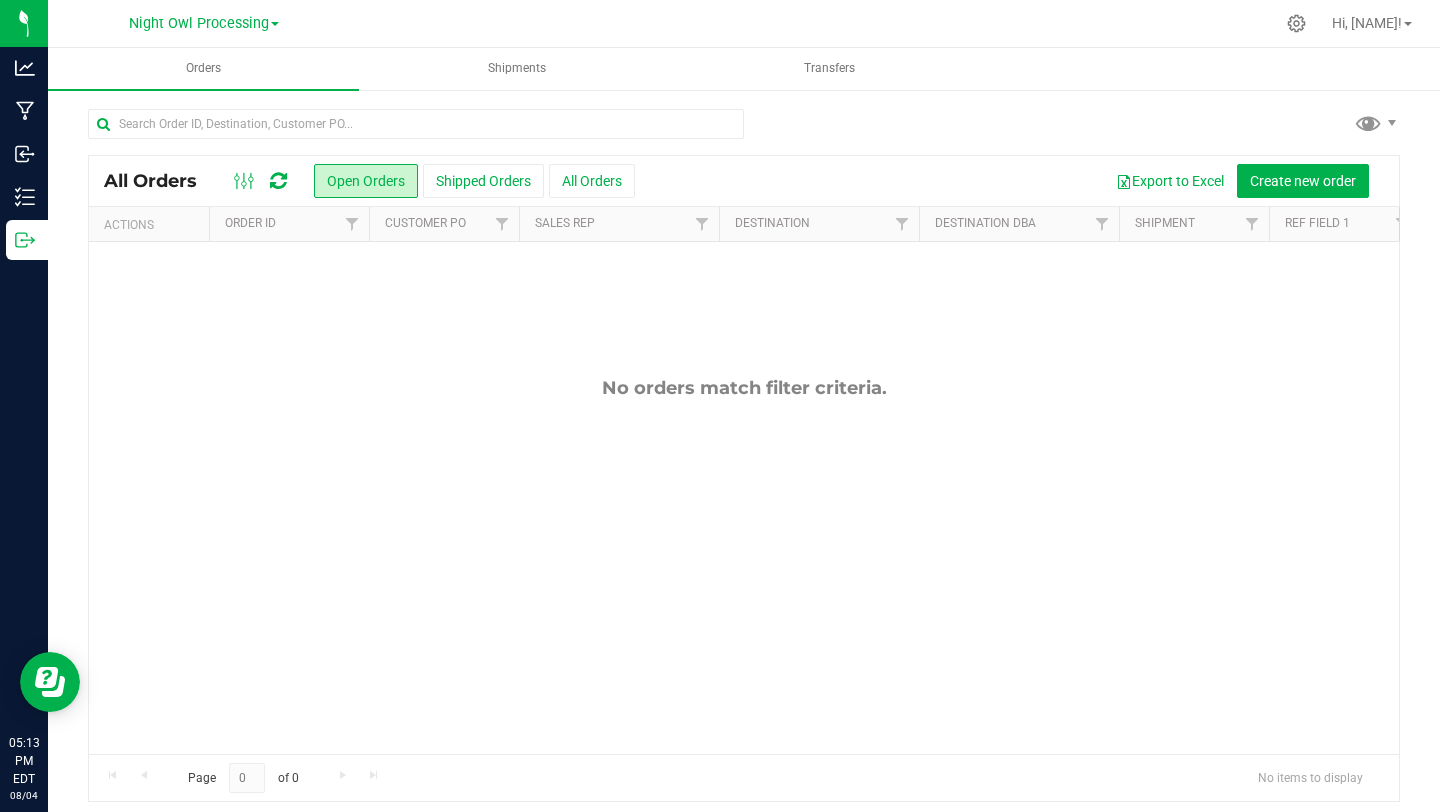 click on "Night Owl Processing" at bounding box center [204, 22] 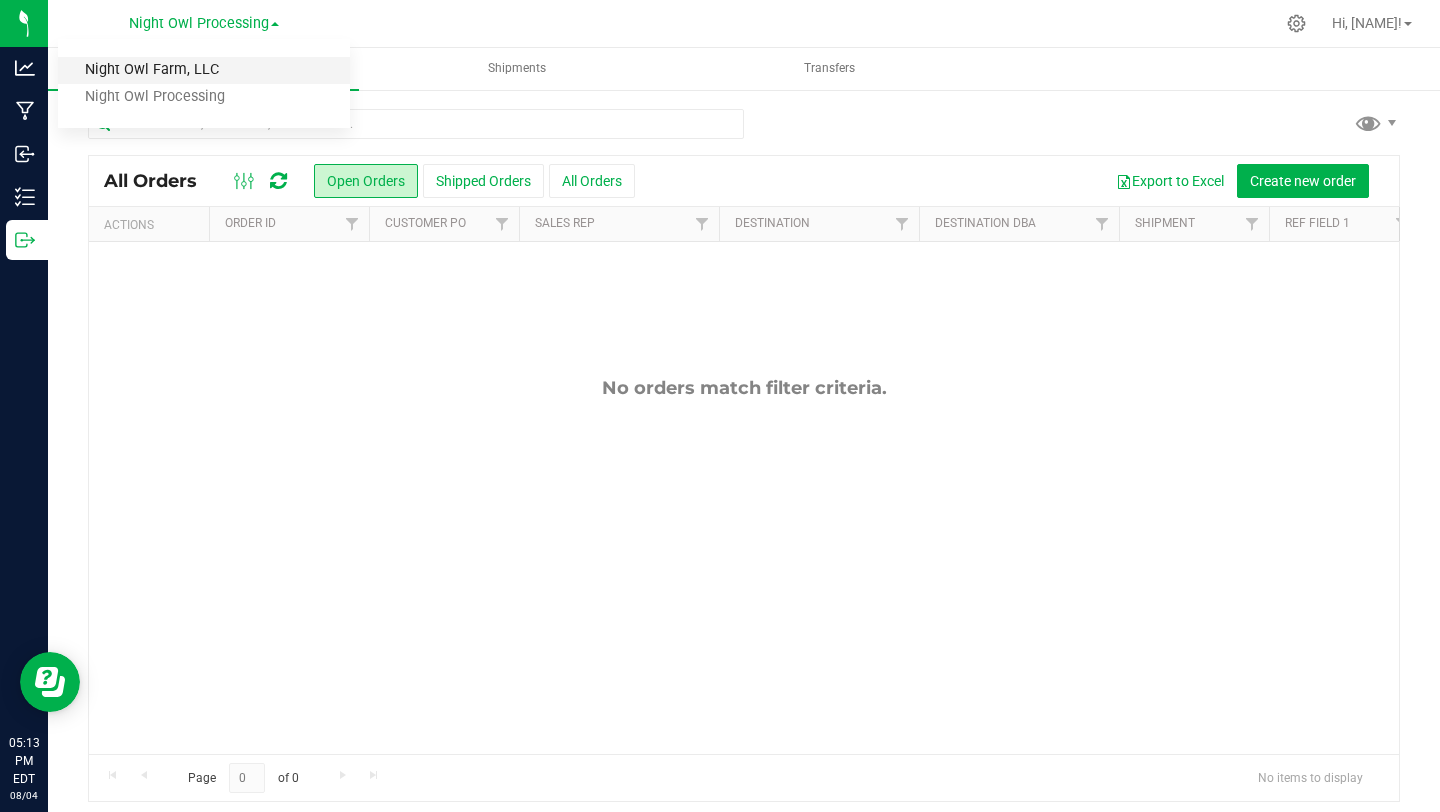 click on "Night Owl Farm, LLC" at bounding box center (204, 70) 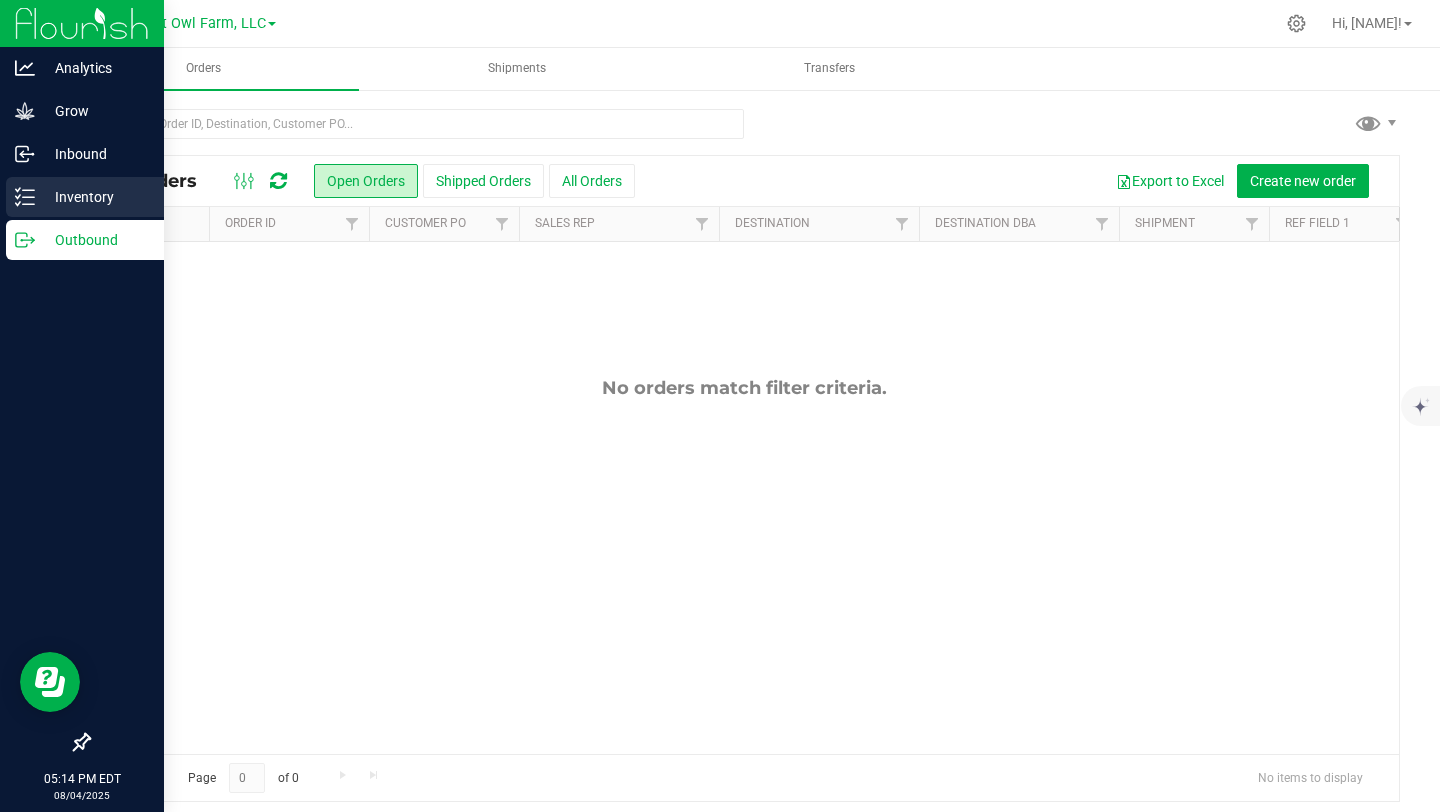 click on "Inventory" at bounding box center (95, 197) 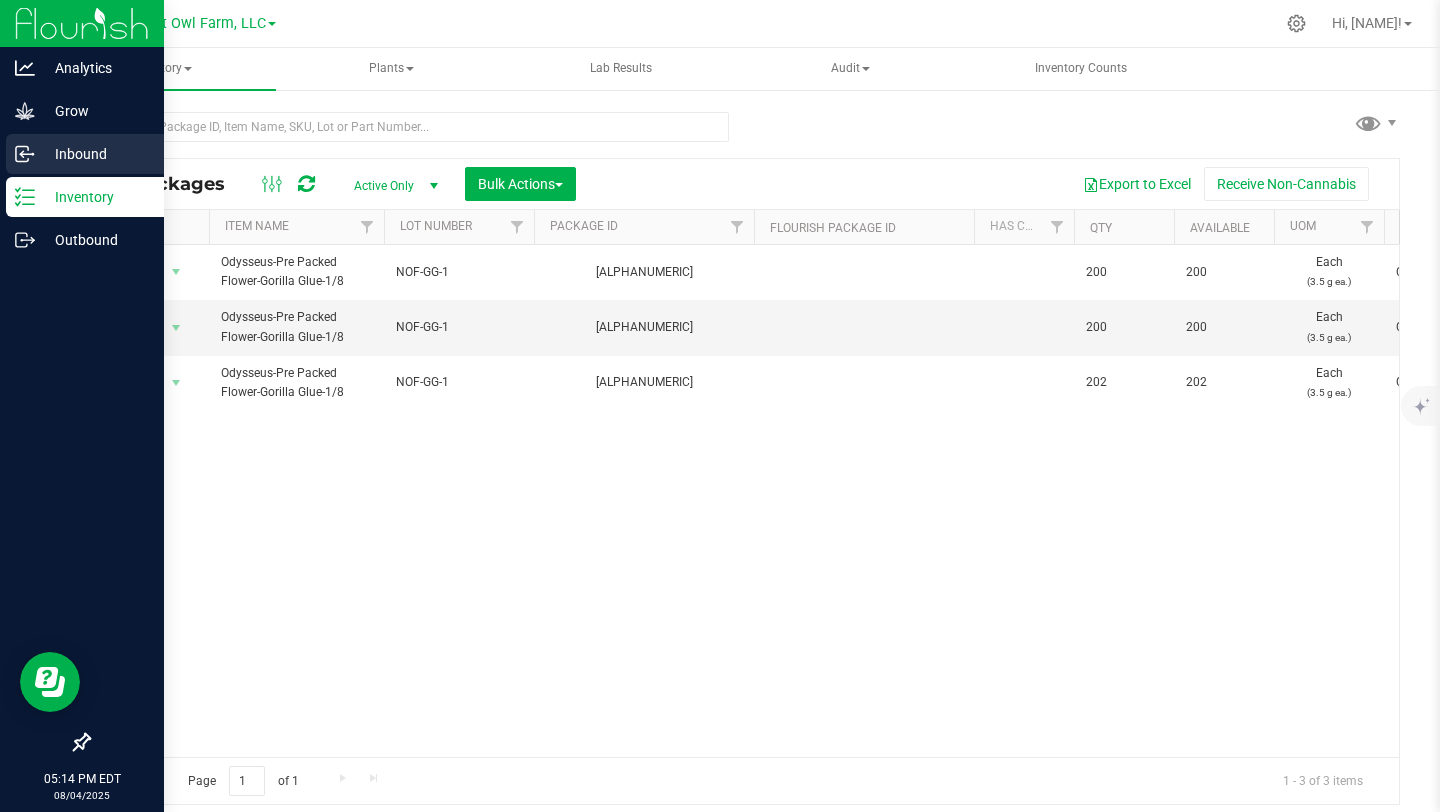 click on "Inbound" at bounding box center (95, 154) 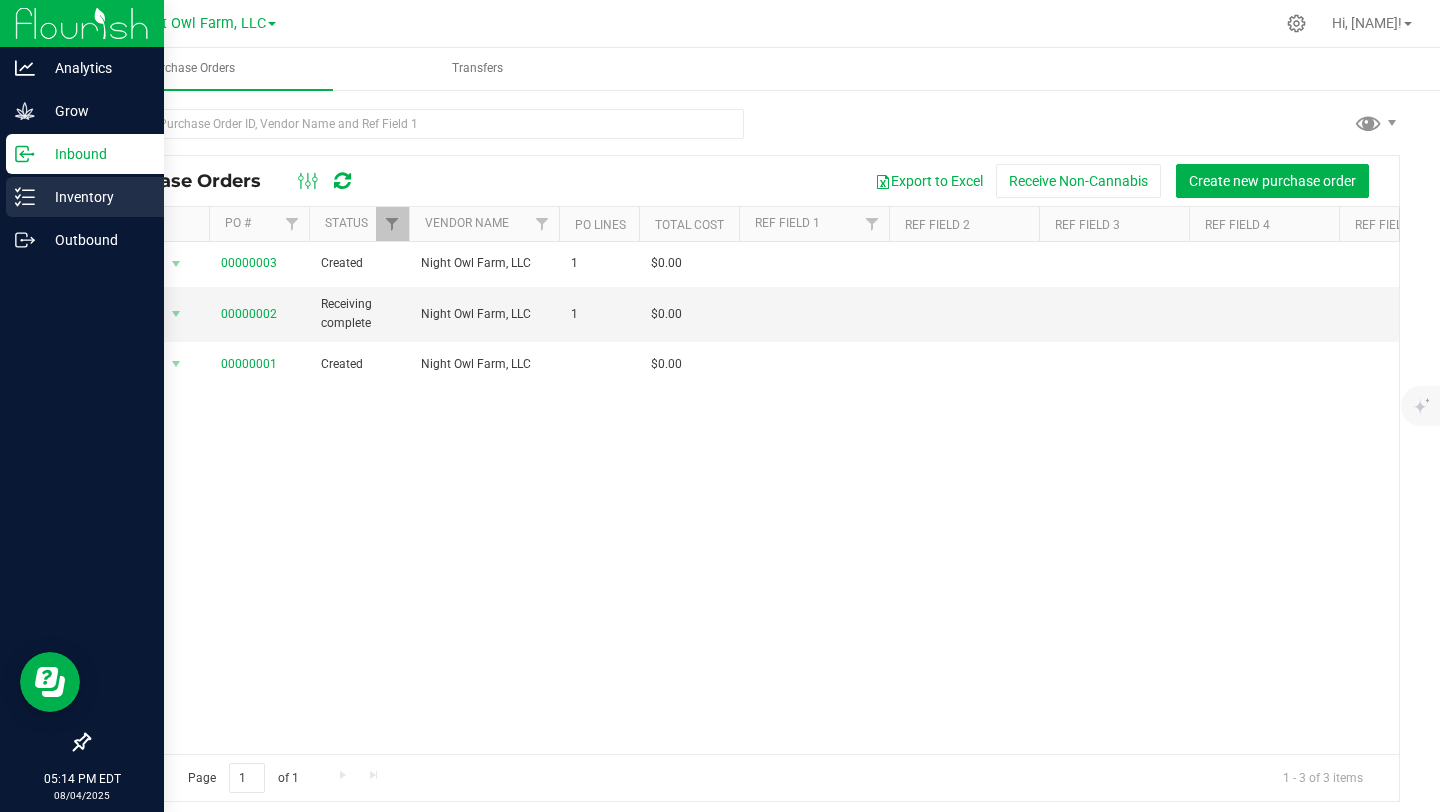 click on "Inventory" at bounding box center [95, 197] 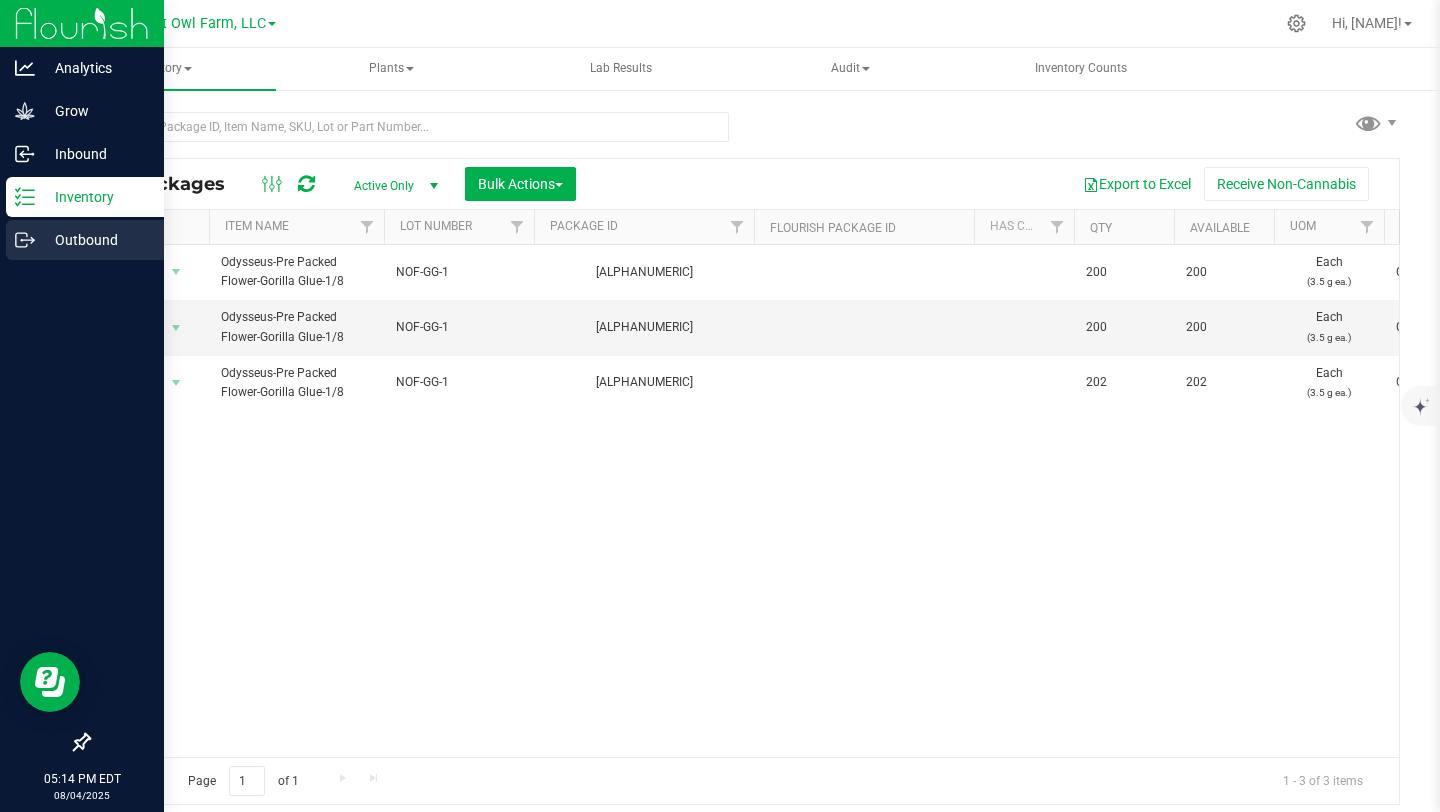 click on "Outbound" at bounding box center (95, 240) 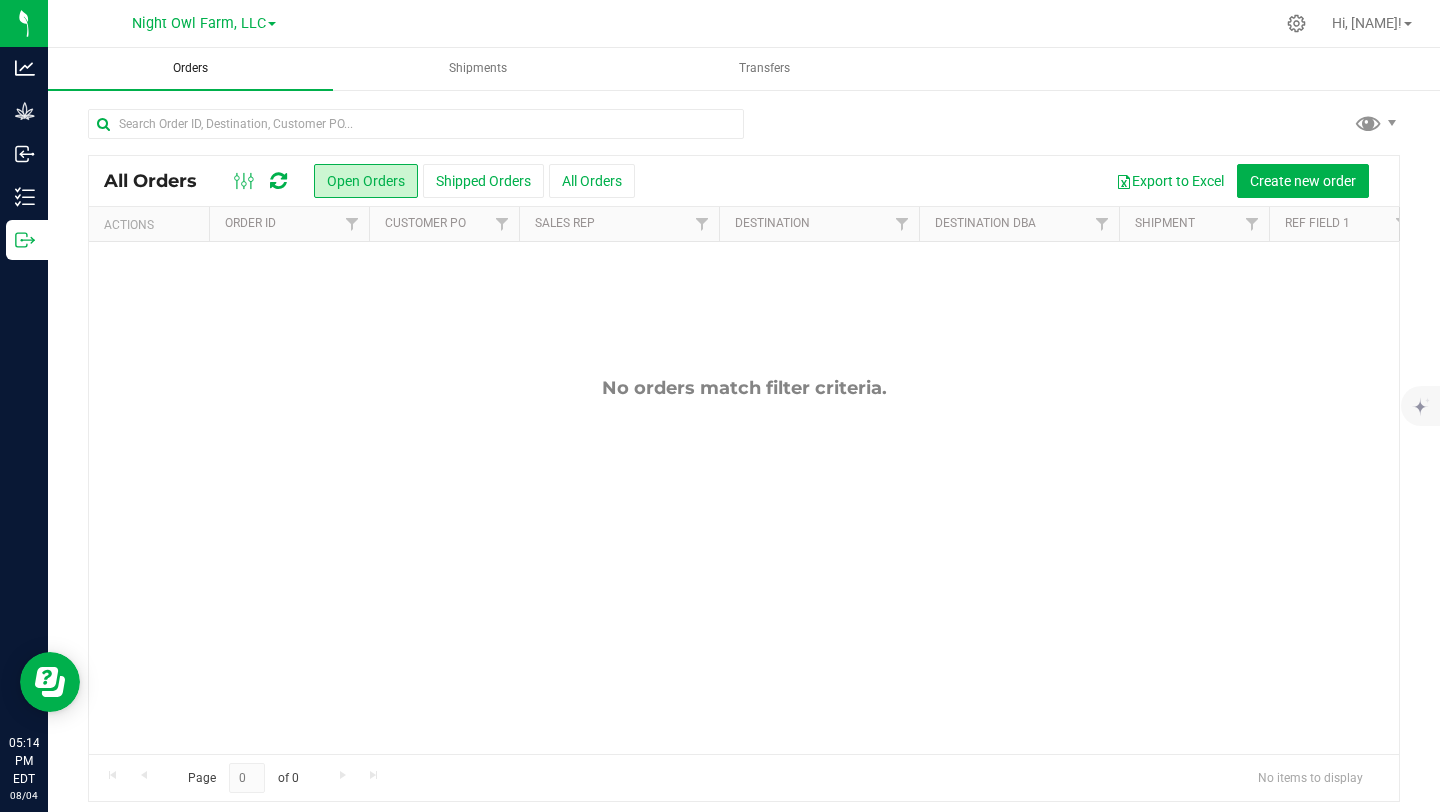 click on "Orders" at bounding box center (190, 68) 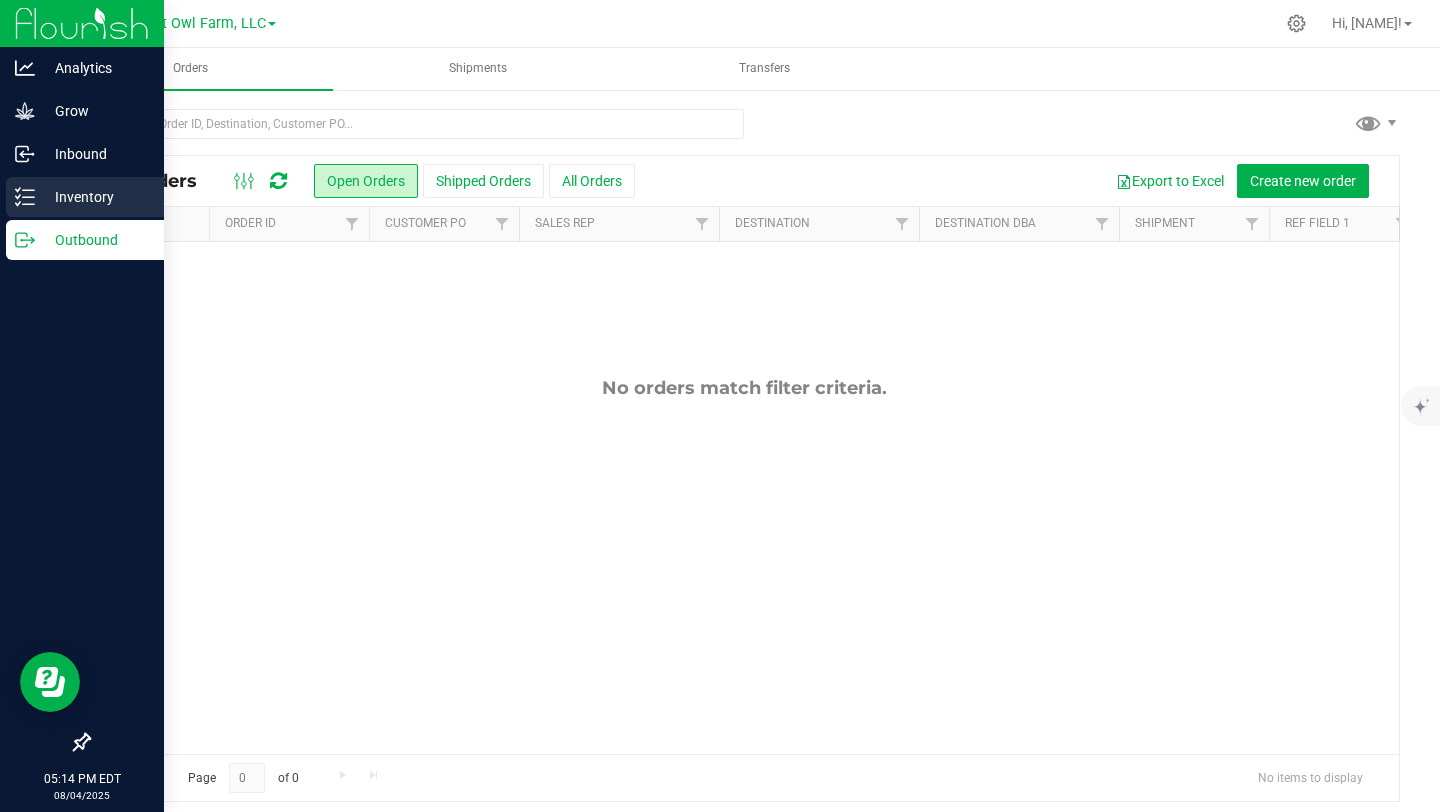 click 